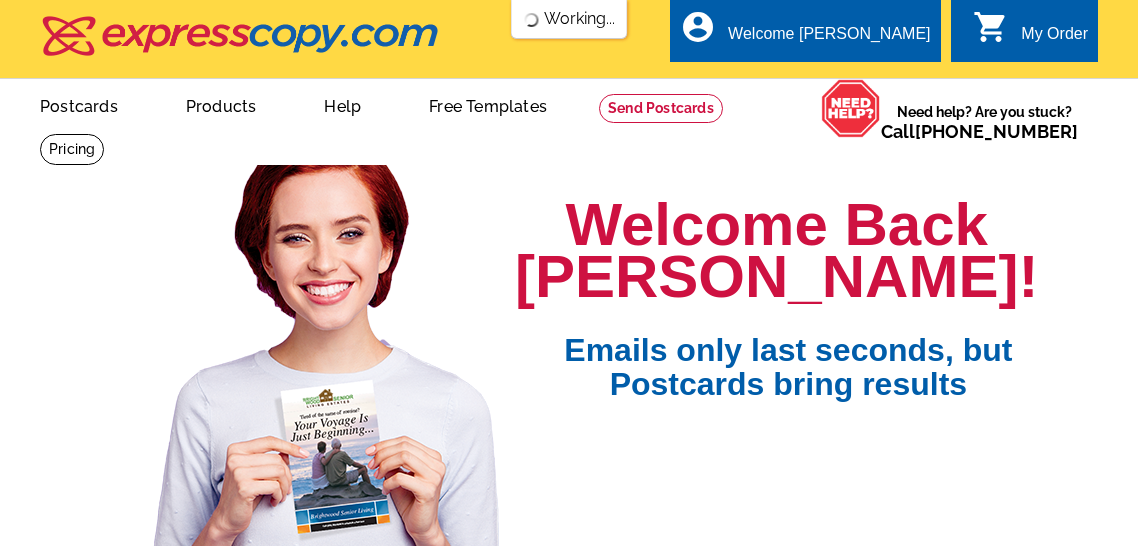 scroll, scrollTop: 0, scrollLeft: 0, axis: both 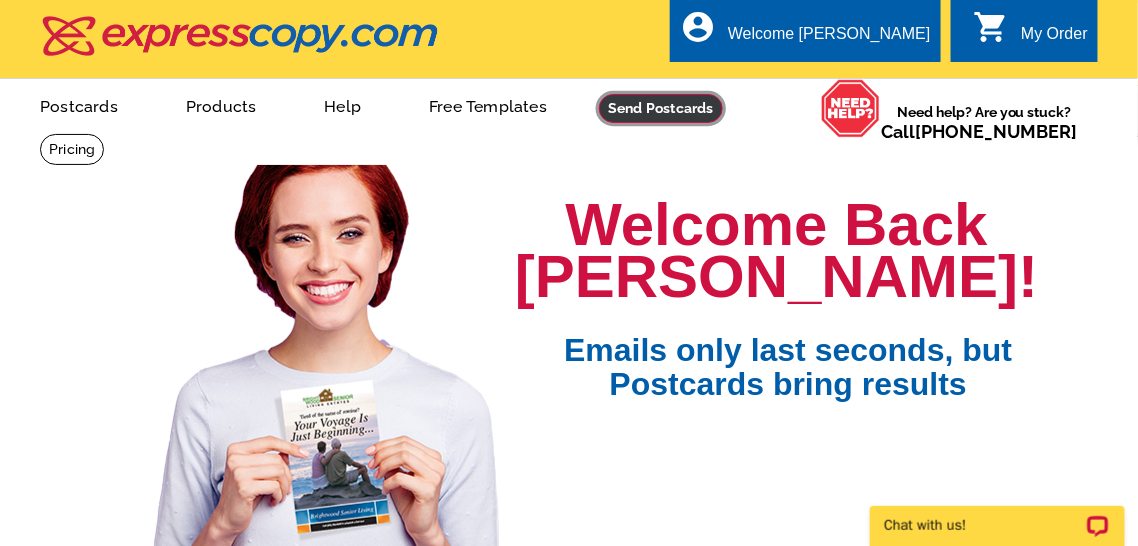 click at bounding box center (661, 108) 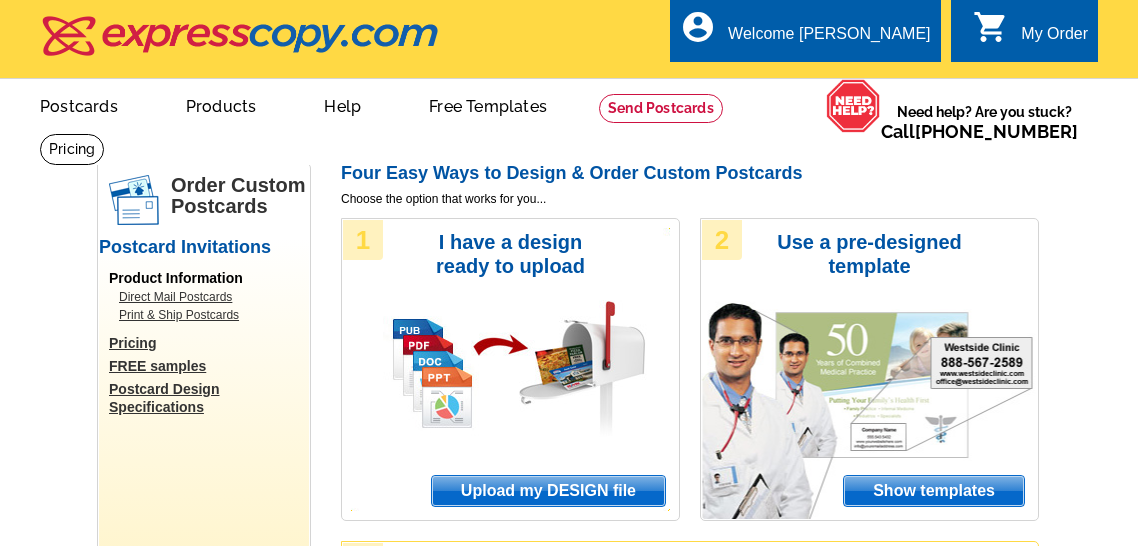 scroll, scrollTop: 0, scrollLeft: 0, axis: both 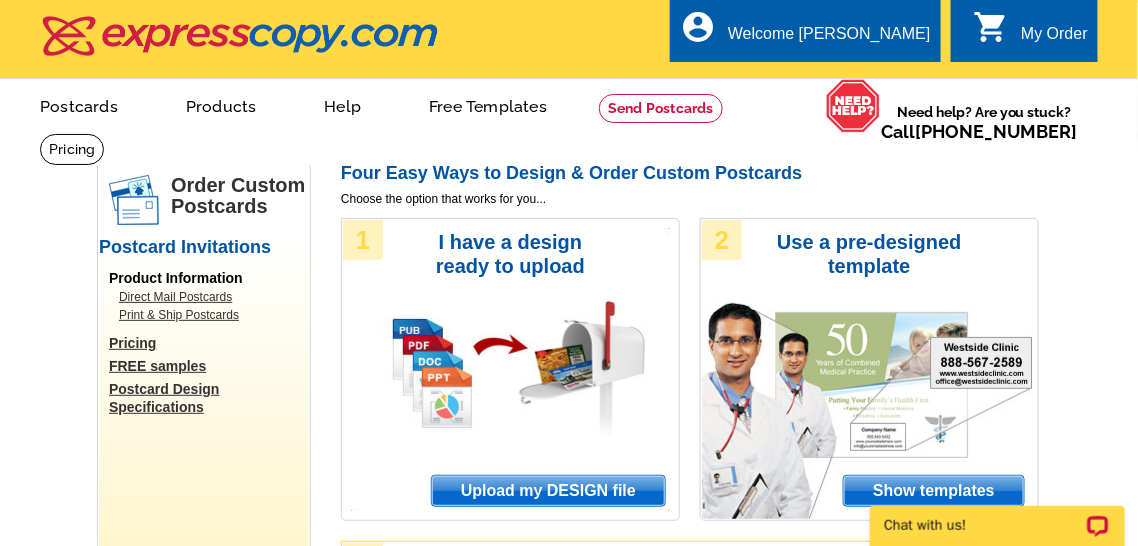 click on "Upload my DESIGN file" at bounding box center (548, 491) 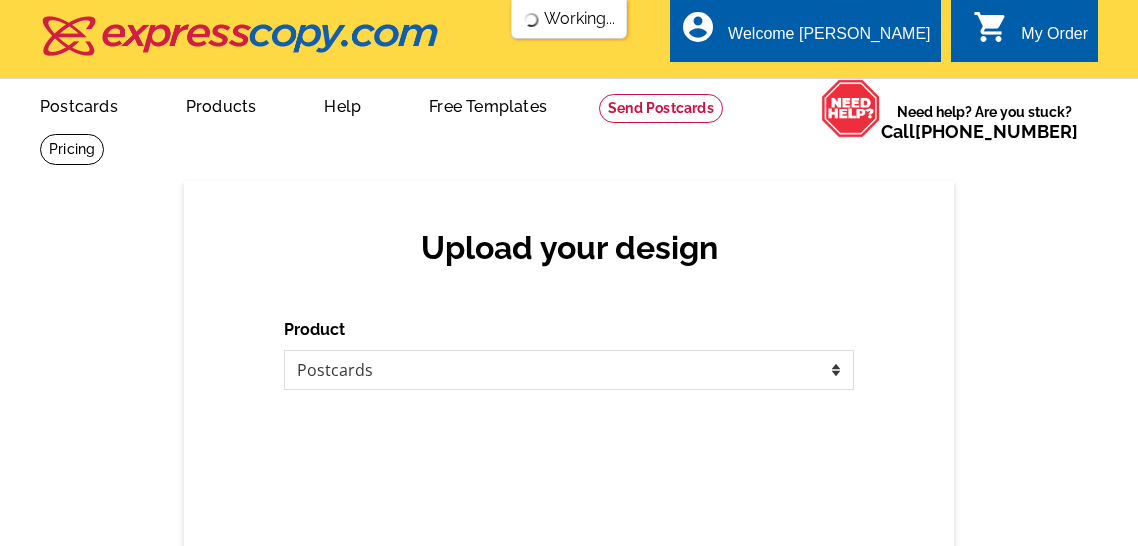 scroll, scrollTop: 0, scrollLeft: 0, axis: both 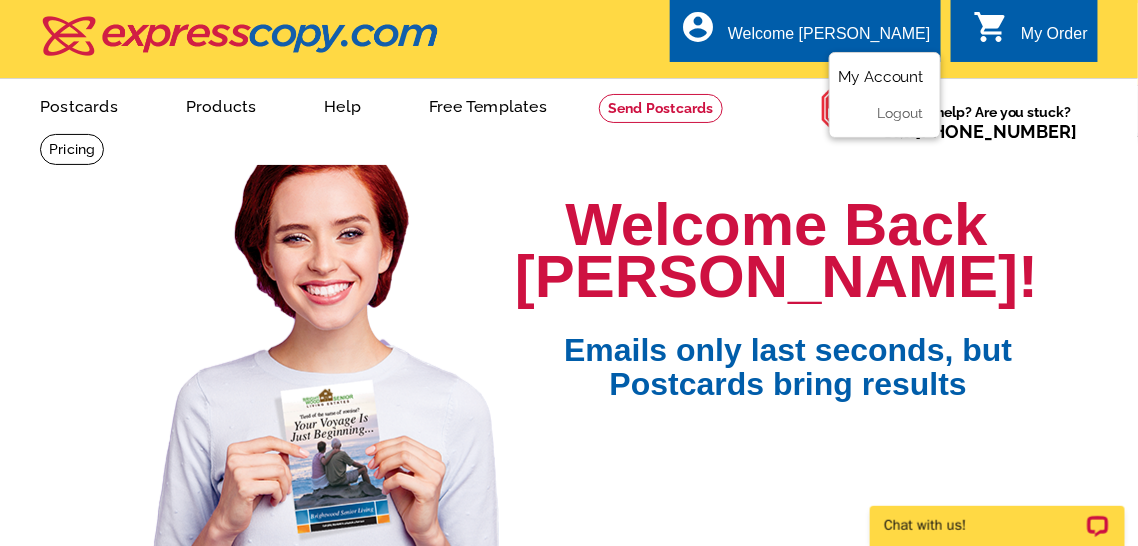 click on "My Account" at bounding box center [881, 77] 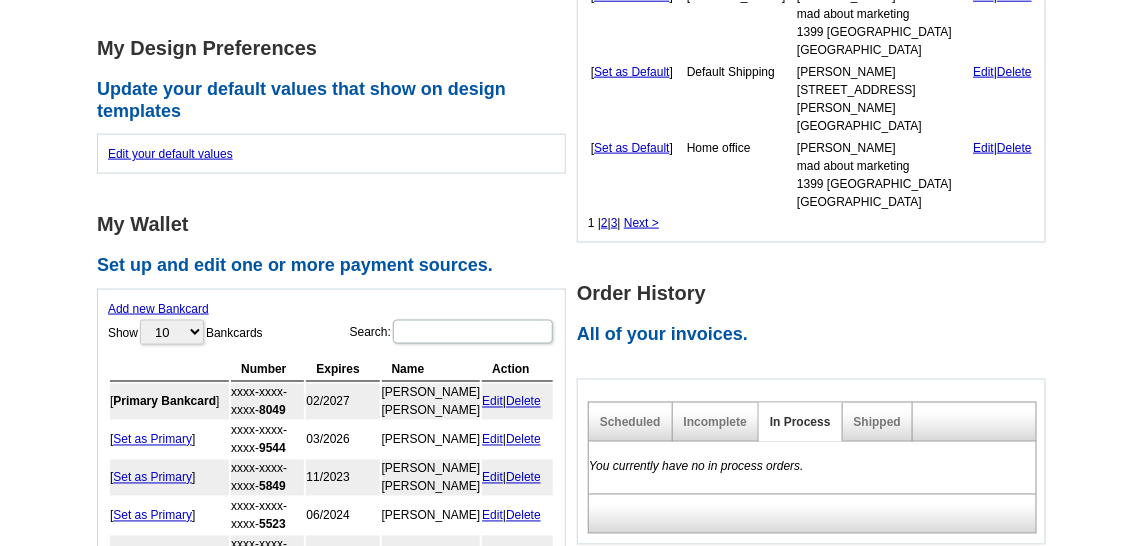 scroll, scrollTop: 666, scrollLeft: 0, axis: vertical 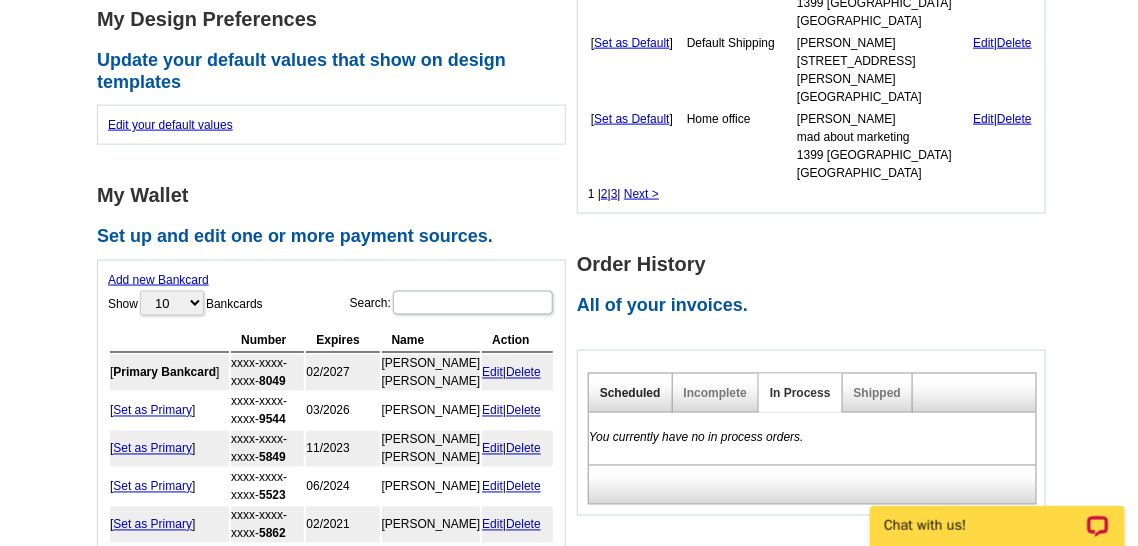click on "Scheduled" at bounding box center (630, 394) 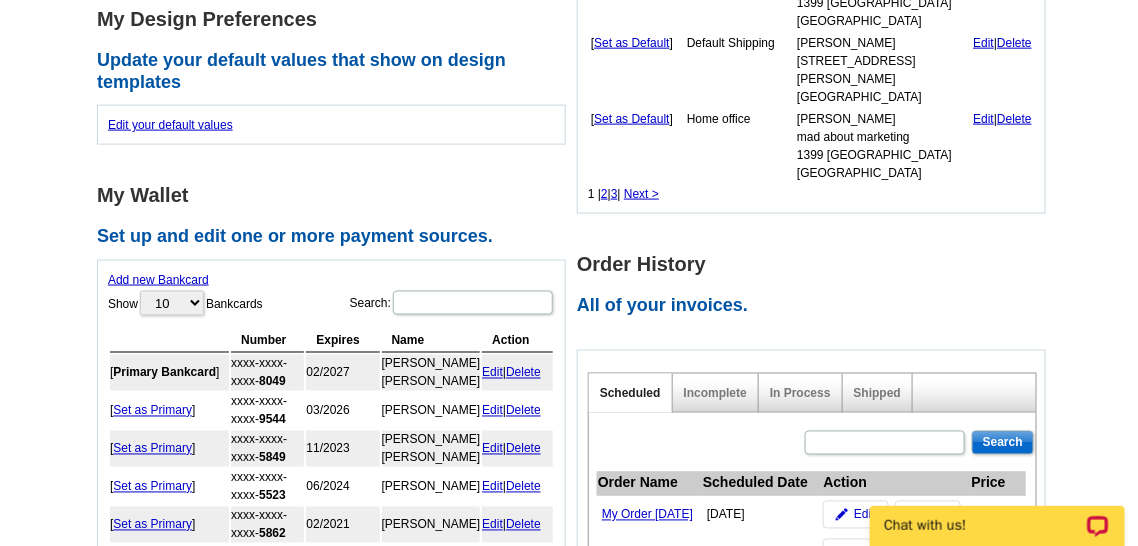 scroll, scrollTop: 777, scrollLeft: 0, axis: vertical 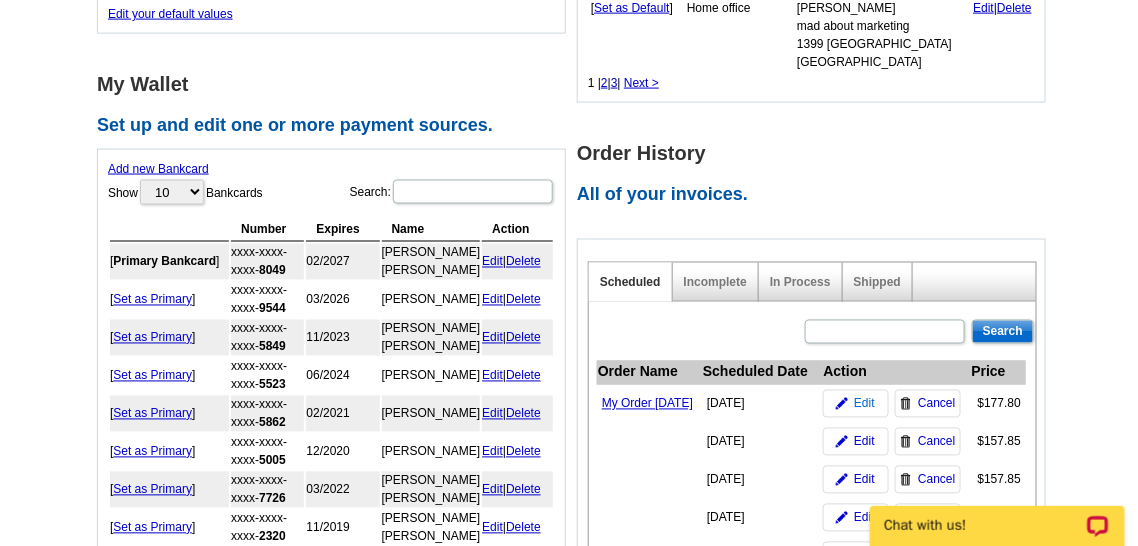 click on "Edit" at bounding box center (864, 404) 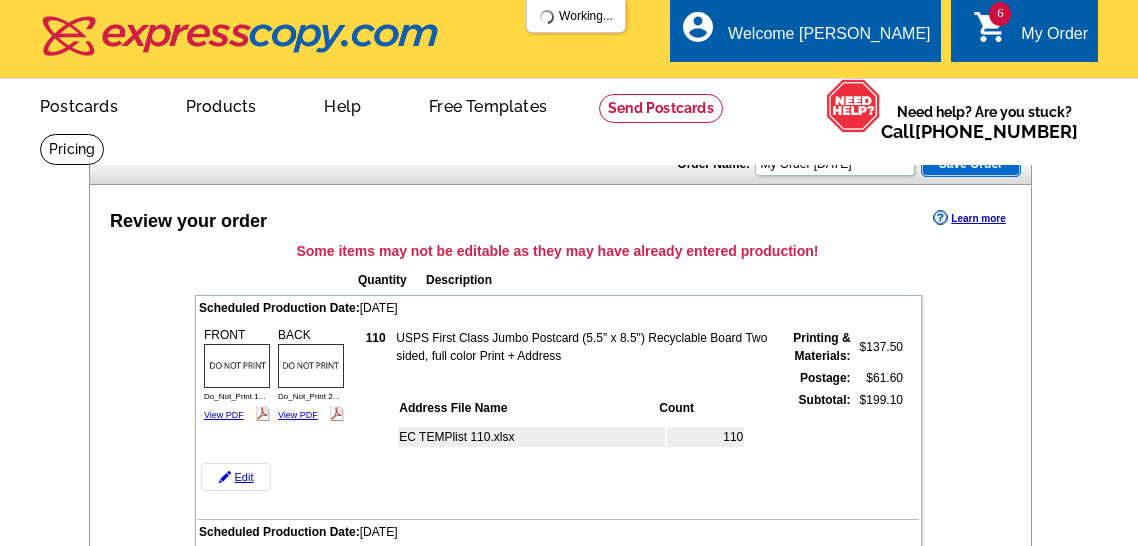 scroll, scrollTop: 0, scrollLeft: 0, axis: both 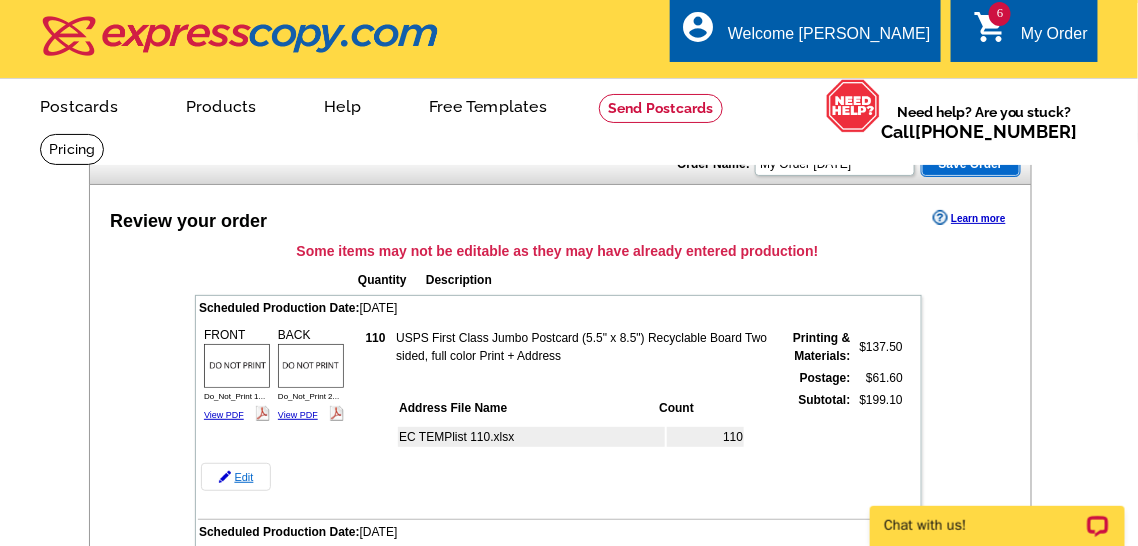 click on "Edit" at bounding box center (236, 477) 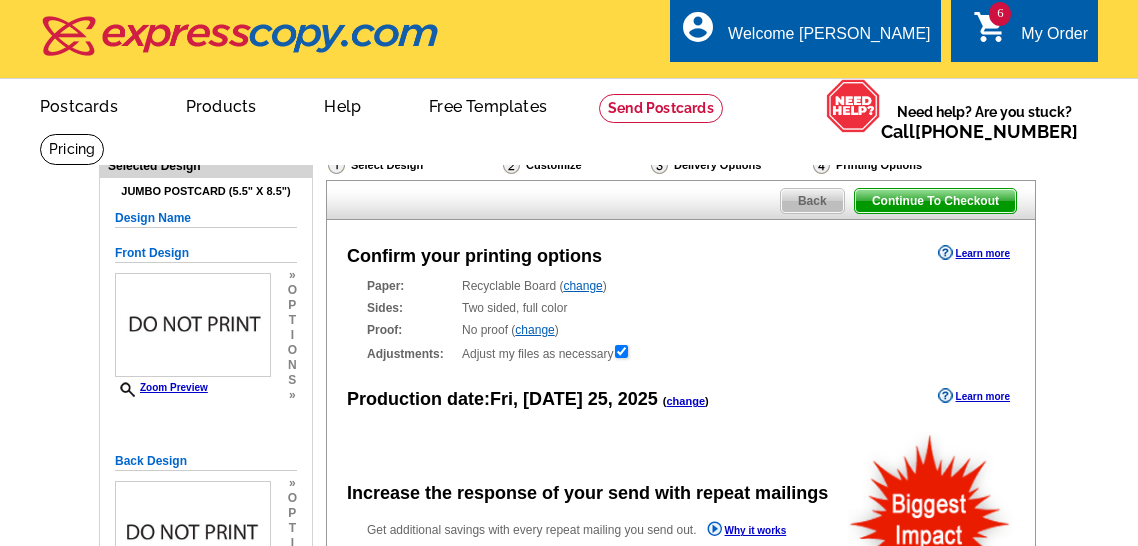 scroll, scrollTop: 0, scrollLeft: 0, axis: both 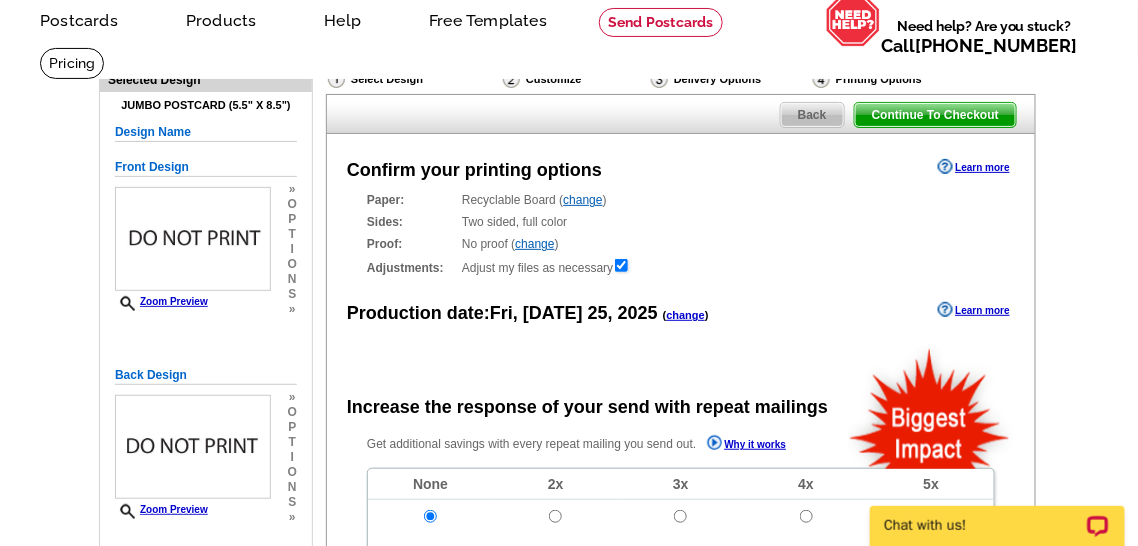 radio on "false" 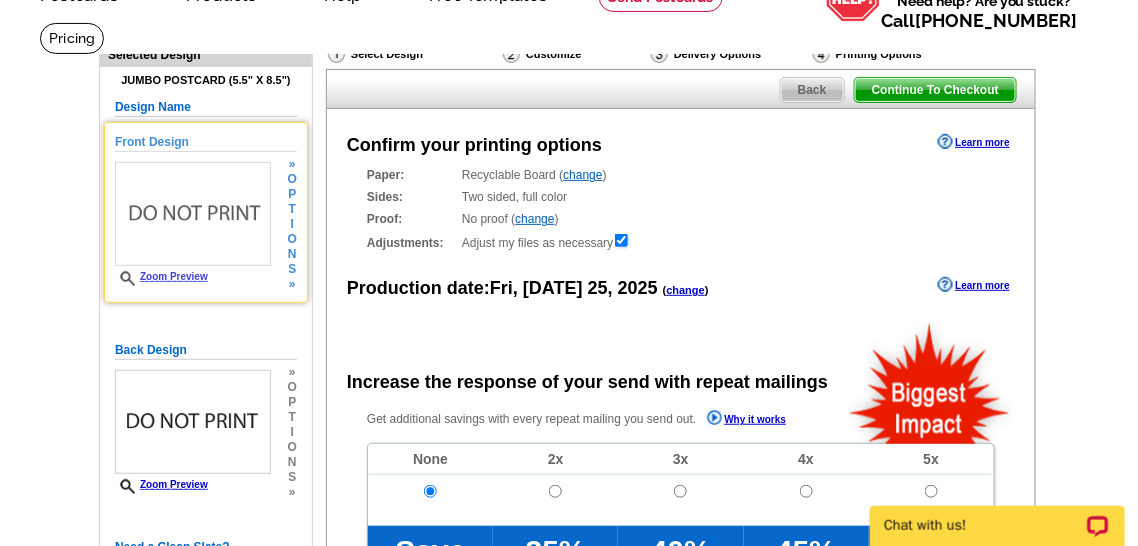 scroll, scrollTop: 222, scrollLeft: 0, axis: vertical 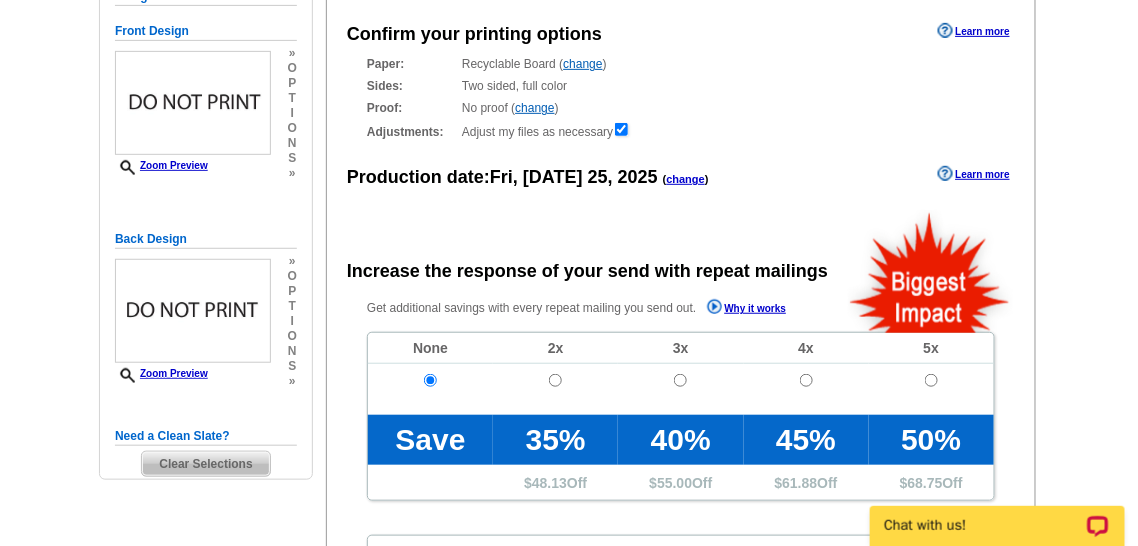 click on "Clear Selections" at bounding box center [205, 464] 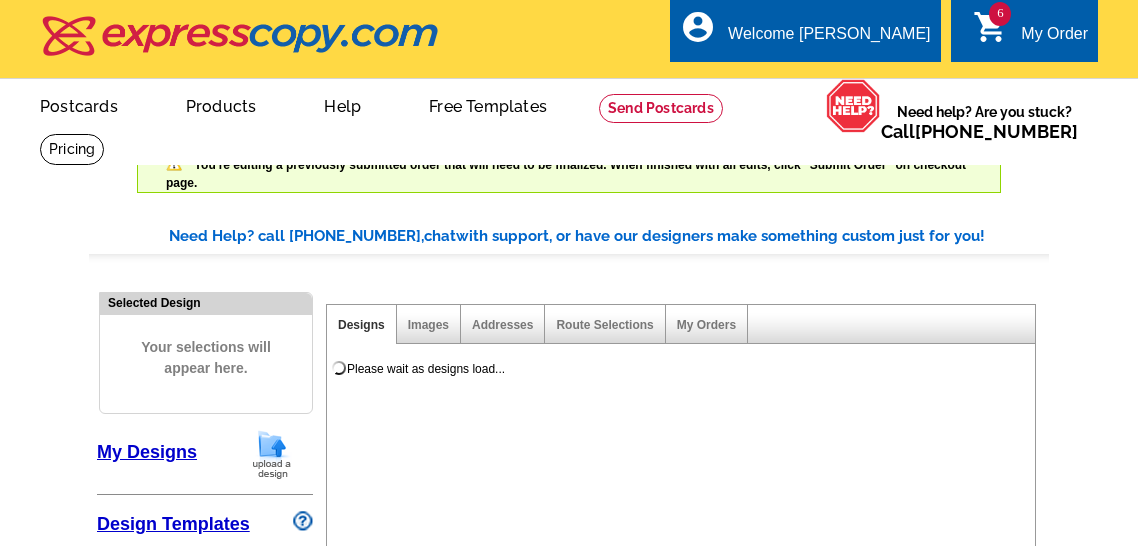 scroll, scrollTop: 0, scrollLeft: 0, axis: both 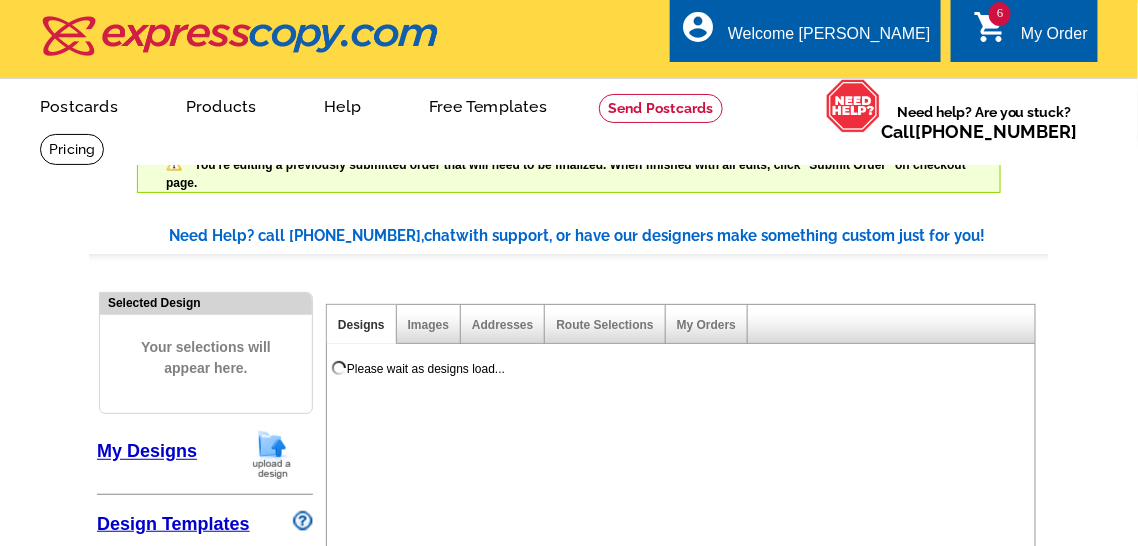 select on "785" 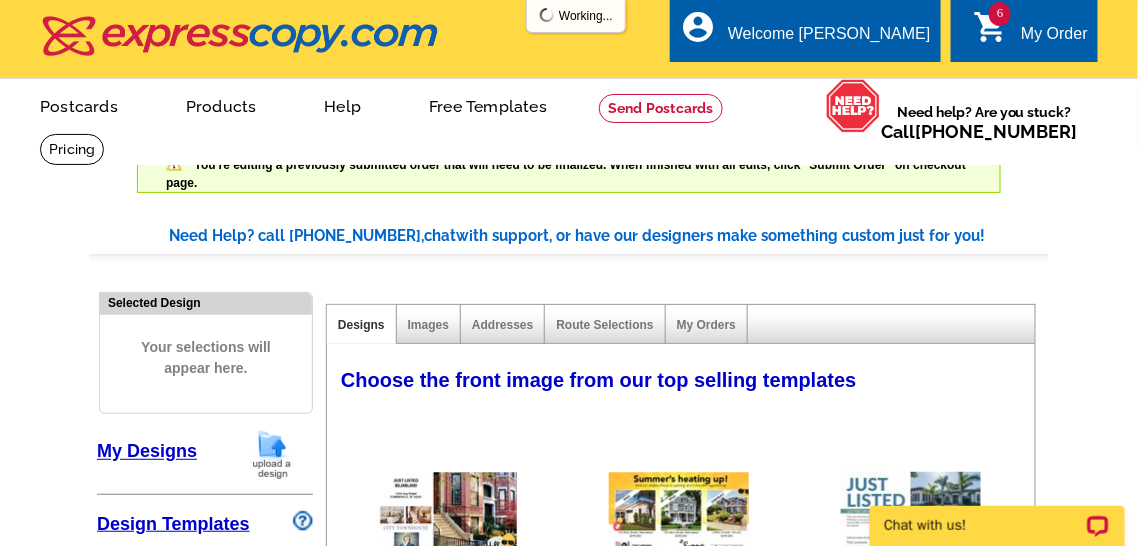 scroll, scrollTop: 0, scrollLeft: 0, axis: both 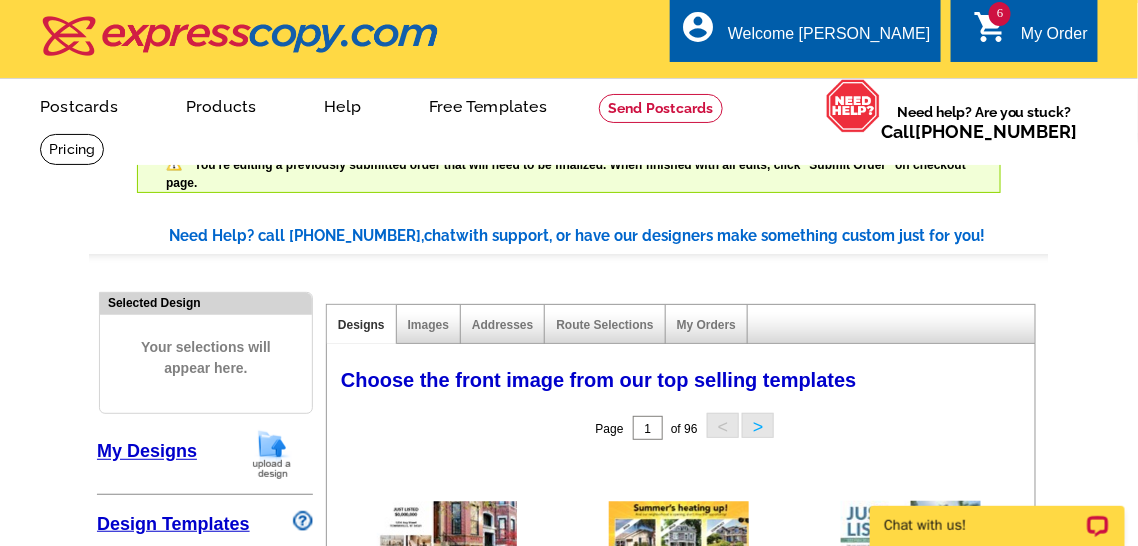 click at bounding box center (272, 454) 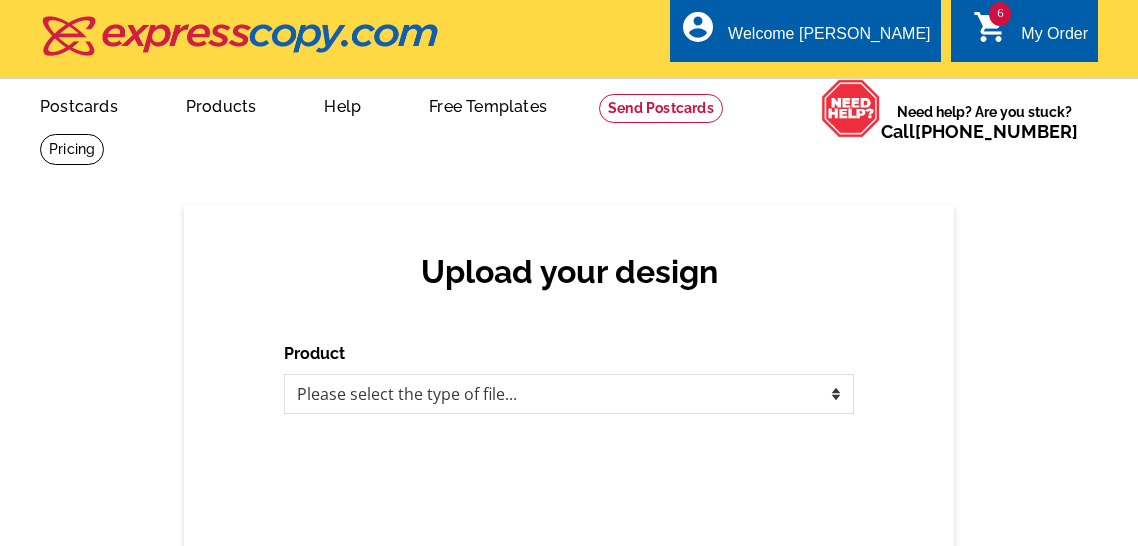 scroll, scrollTop: 0, scrollLeft: 0, axis: both 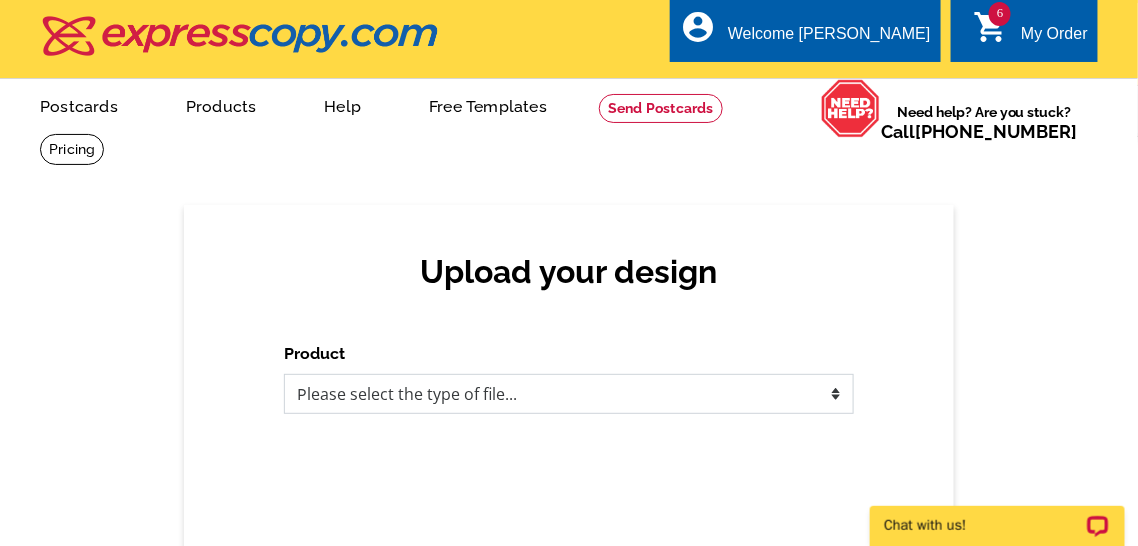 click on "Please select the type of file...
Postcards
Business Cards
Letters and flyers
Greeting Cards
Door Hangers" at bounding box center (569, 394) 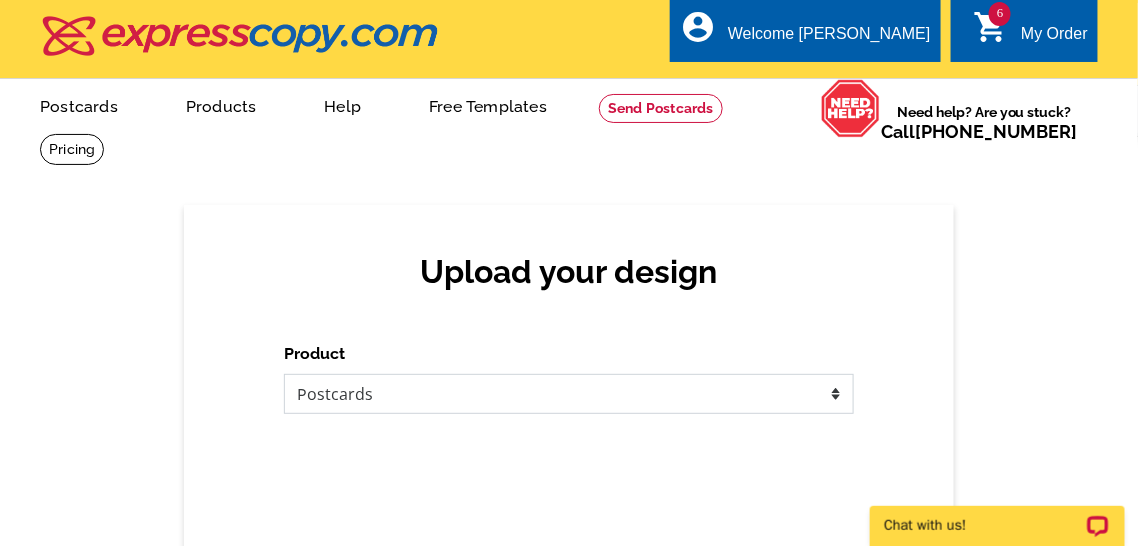click on "Please select the type of file...
Postcards
Business Cards
Letters and flyers
Greeting Cards
Door Hangers" at bounding box center [569, 394] 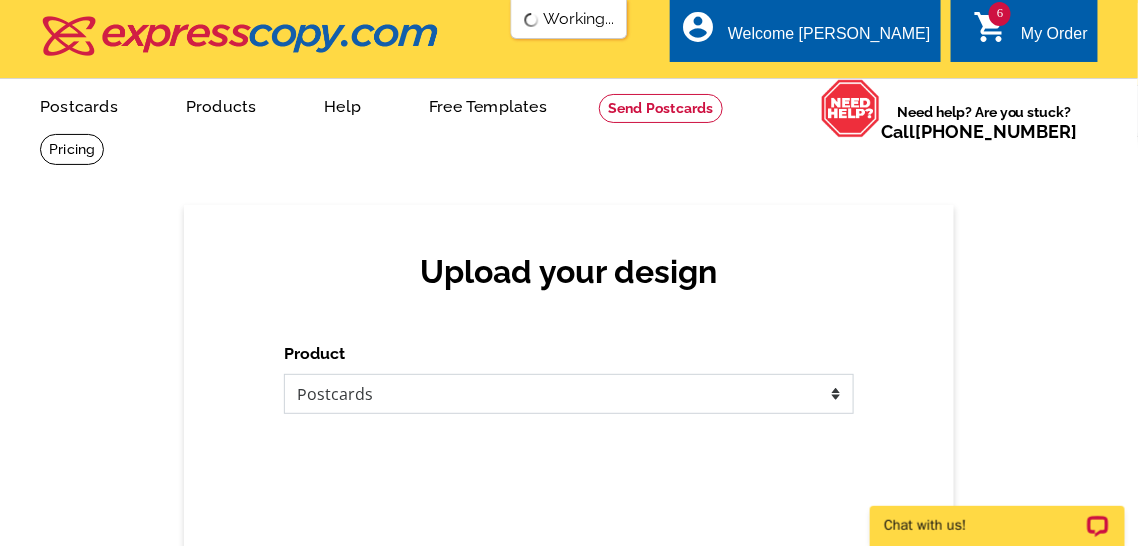 scroll, scrollTop: 0, scrollLeft: 0, axis: both 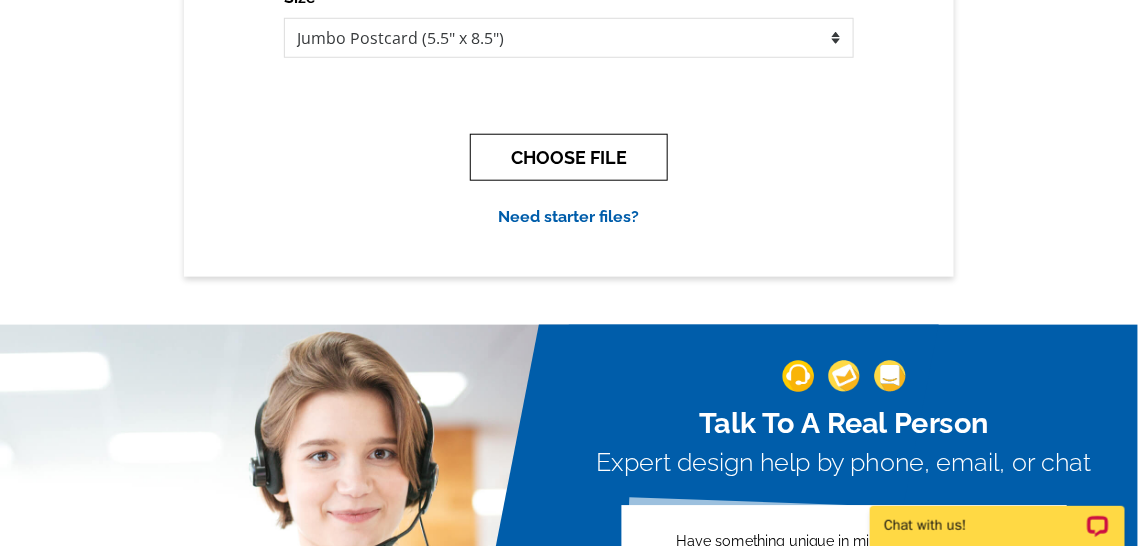 click on "CHOOSE FILE" at bounding box center [569, 157] 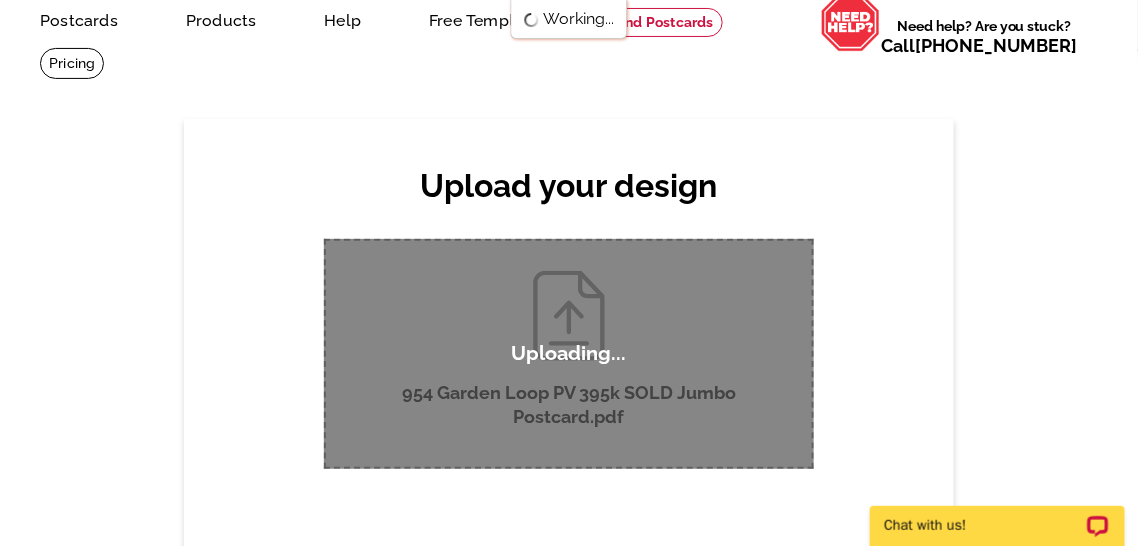 scroll, scrollTop: 111, scrollLeft: 0, axis: vertical 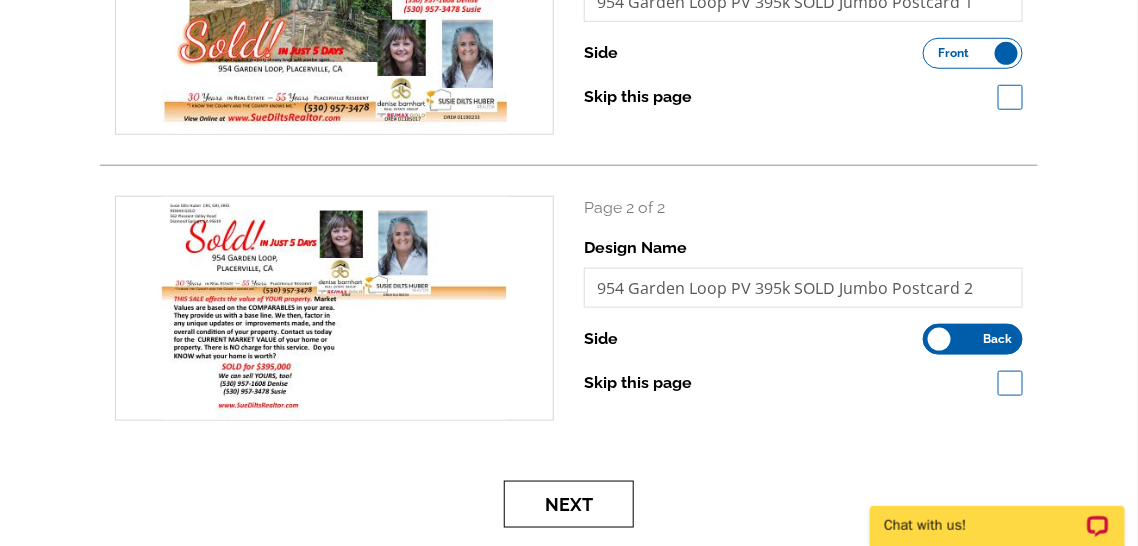 click on "Next" at bounding box center [569, 504] 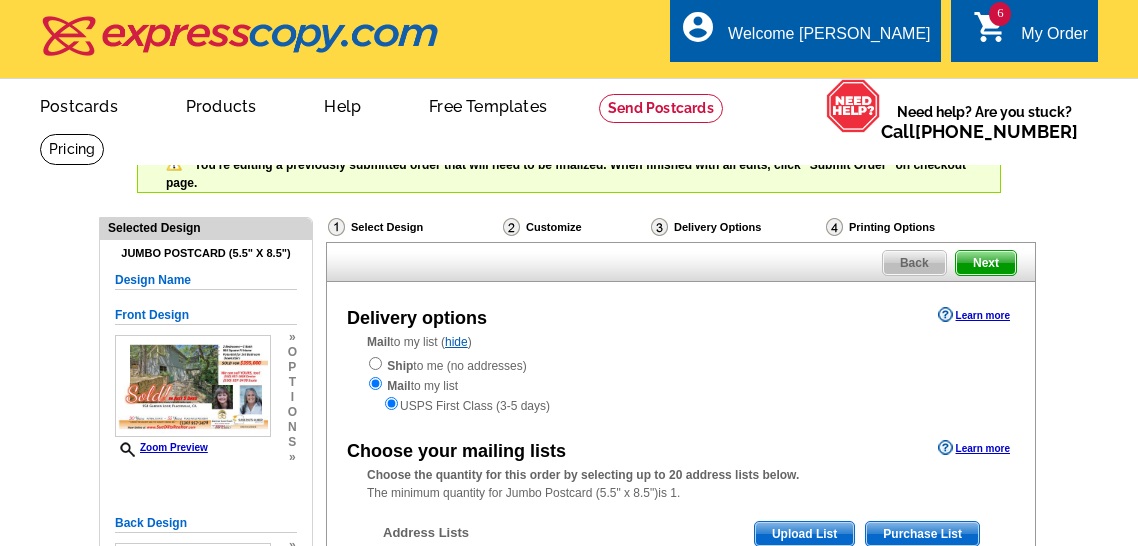 scroll, scrollTop: 0, scrollLeft: 0, axis: both 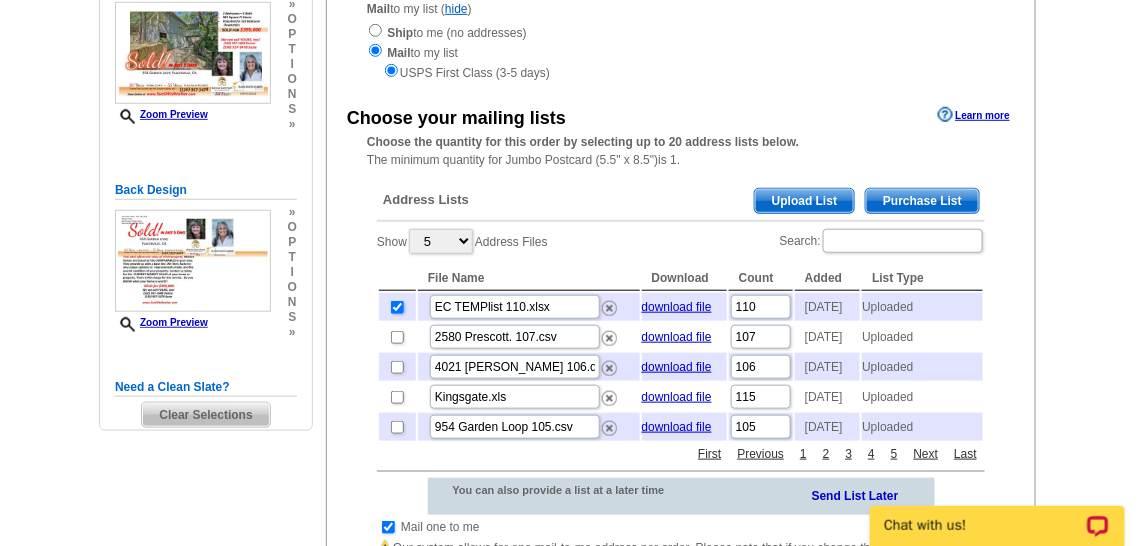 click at bounding box center (397, 307) 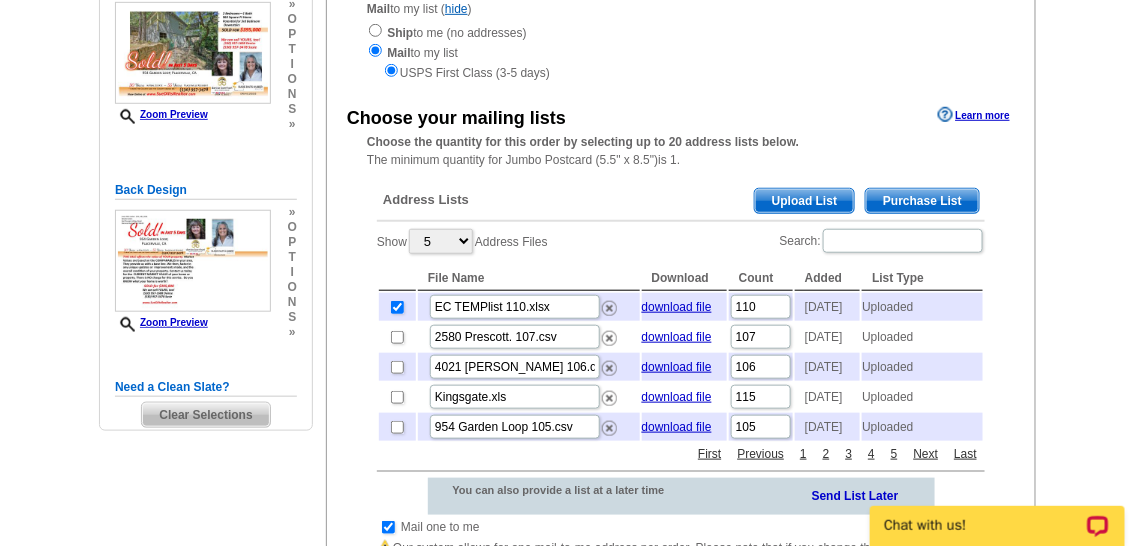 checkbox on "false" 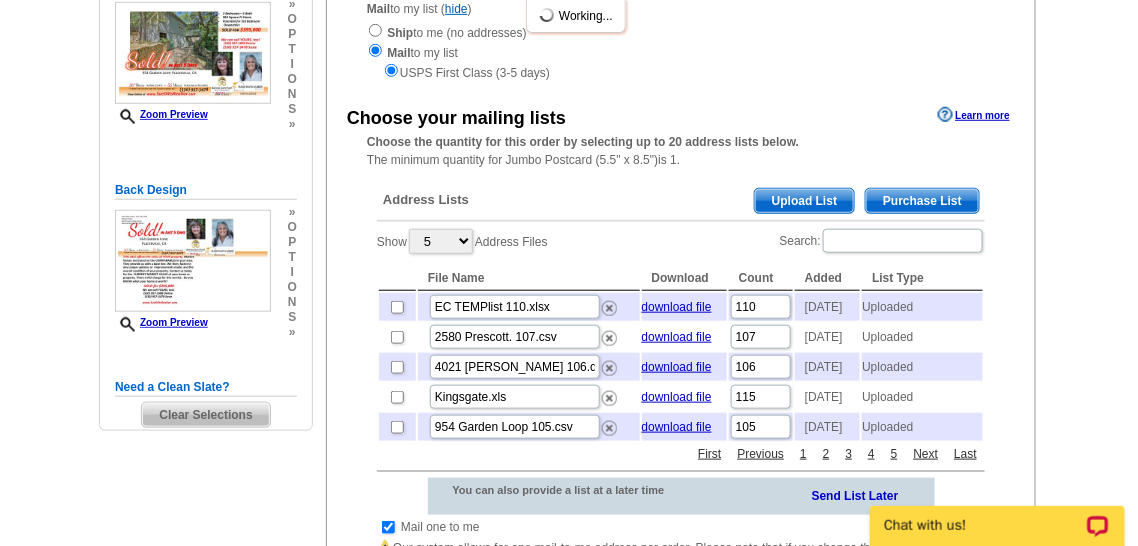 click at bounding box center [397, 427] 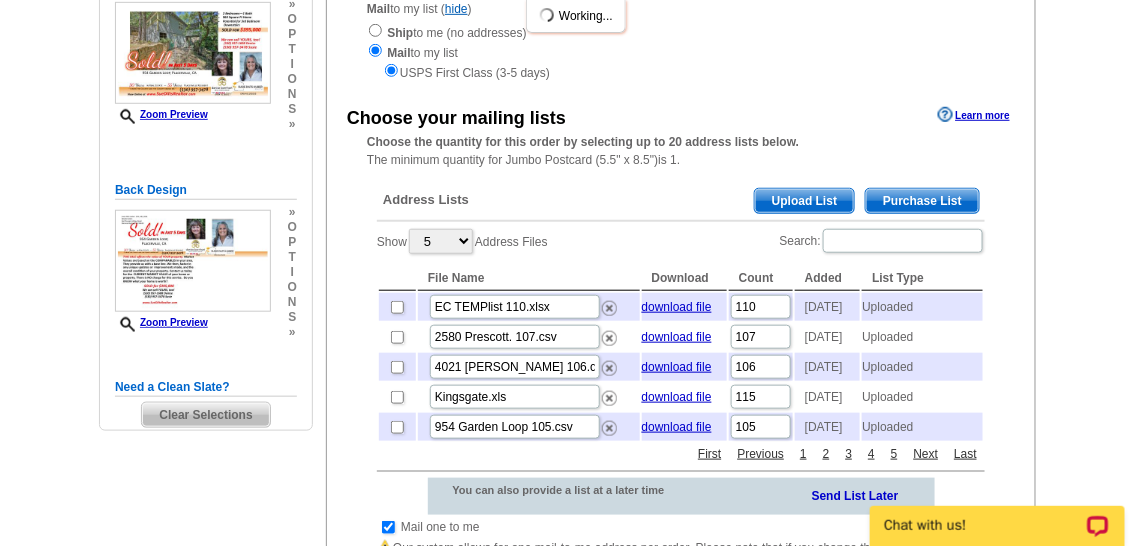 checkbox on "true" 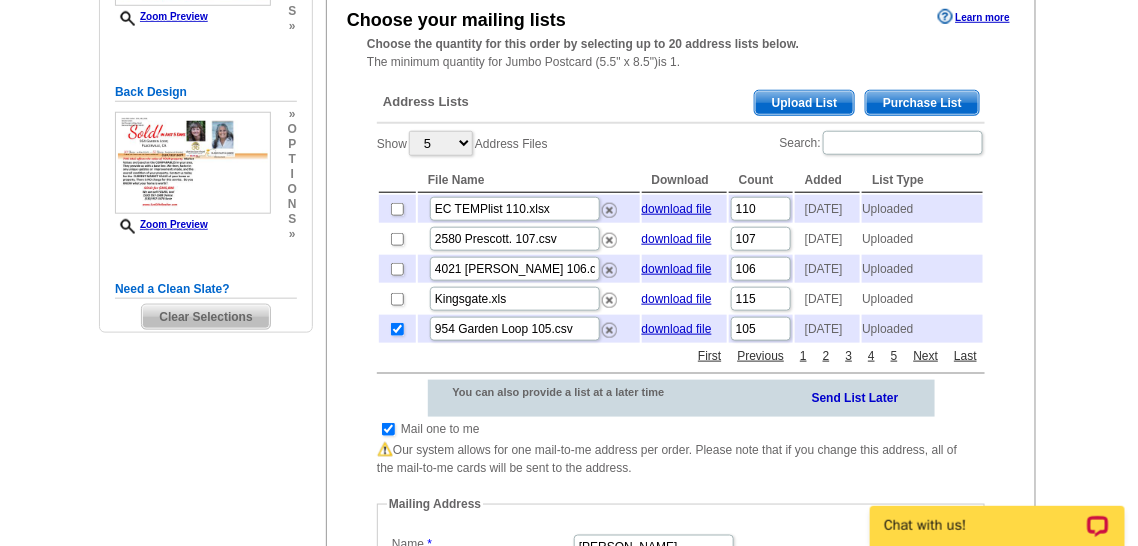 scroll, scrollTop: 444, scrollLeft: 0, axis: vertical 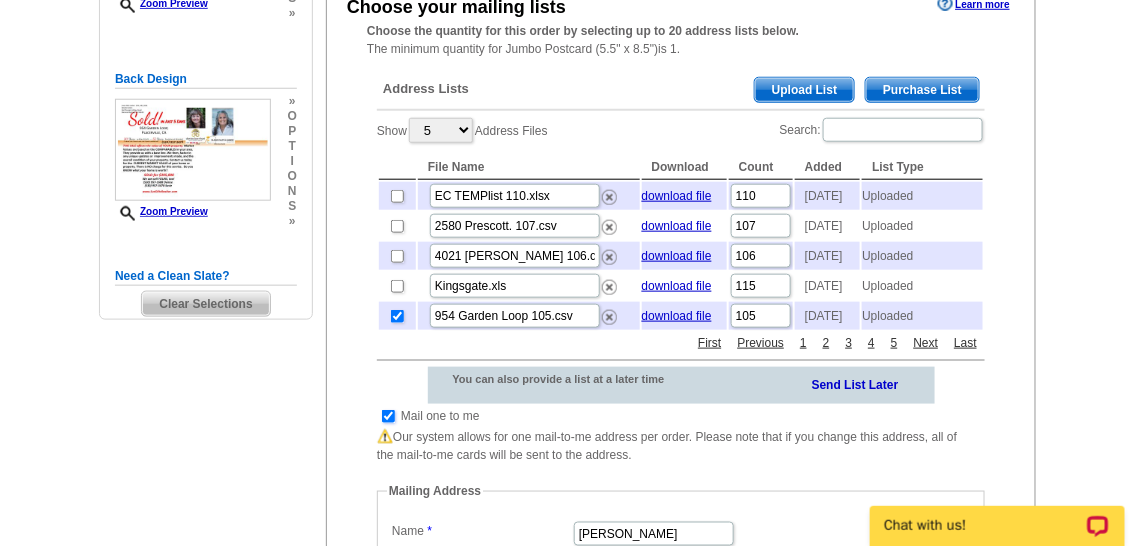 click at bounding box center (388, 416) 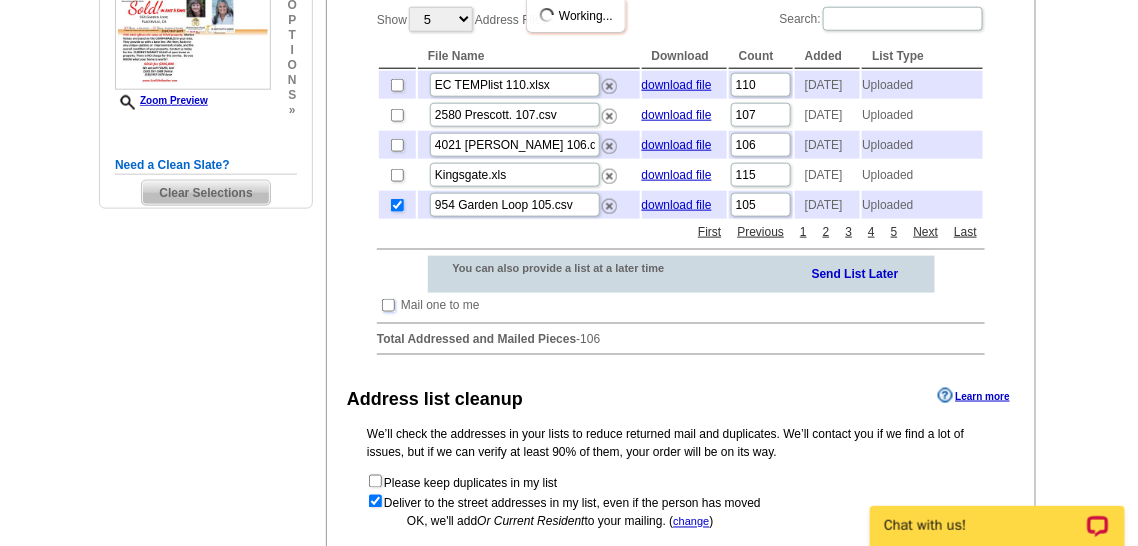 scroll, scrollTop: 777, scrollLeft: 0, axis: vertical 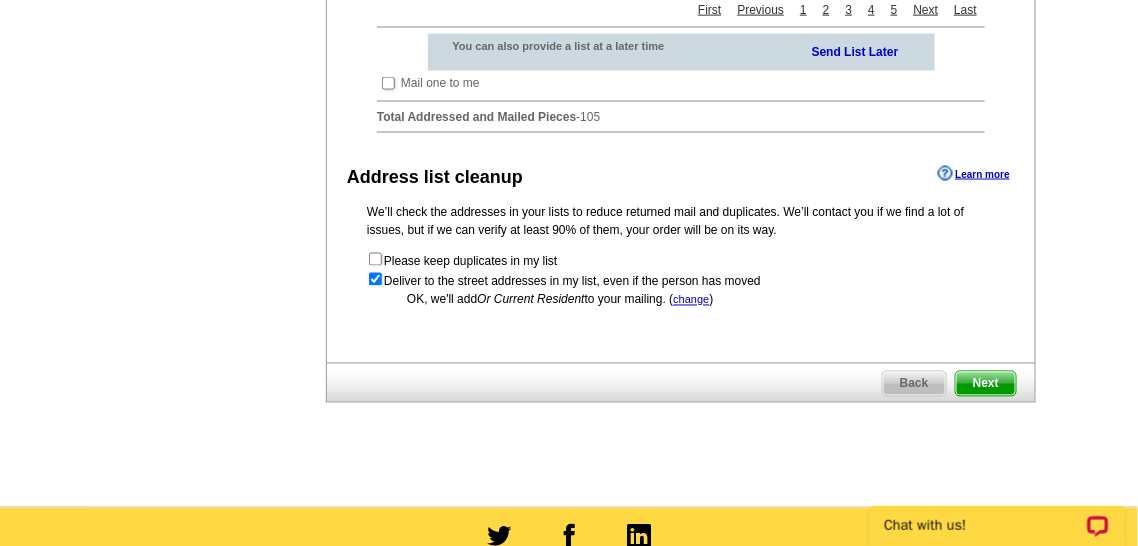 click on "Next" at bounding box center (986, 384) 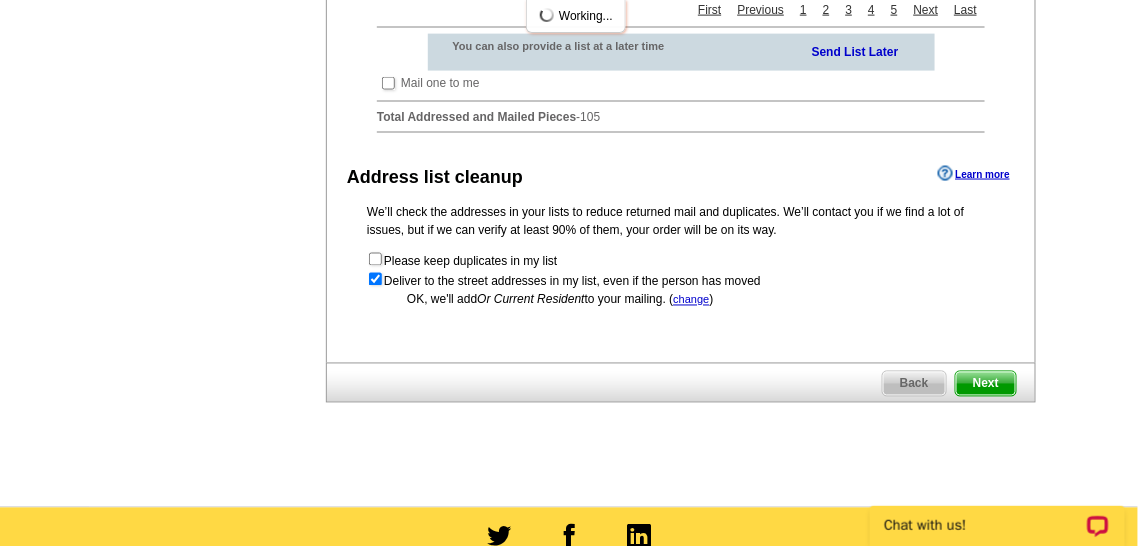 scroll, scrollTop: 0, scrollLeft: 0, axis: both 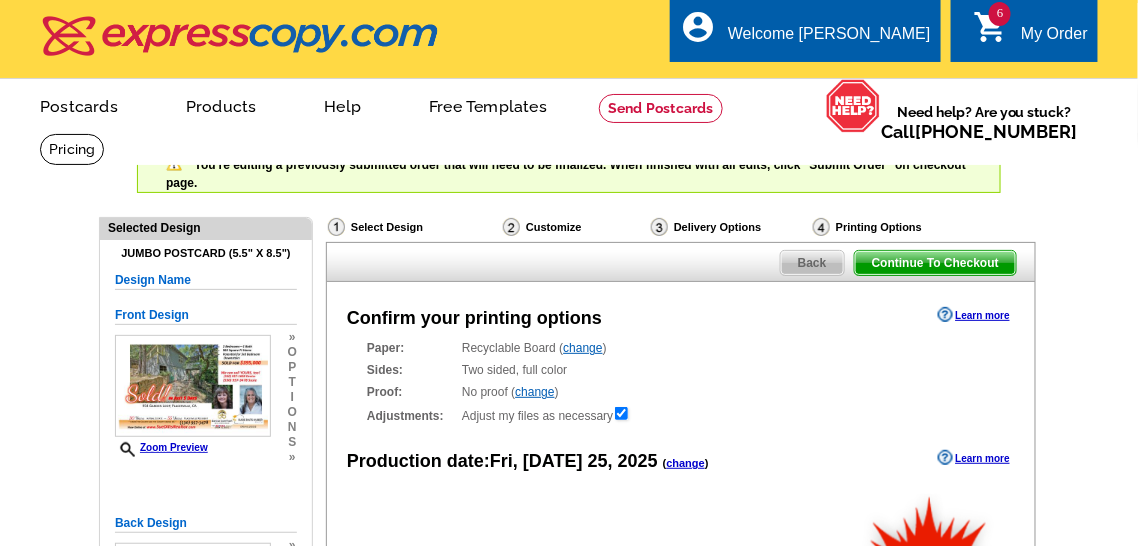 radio on "false" 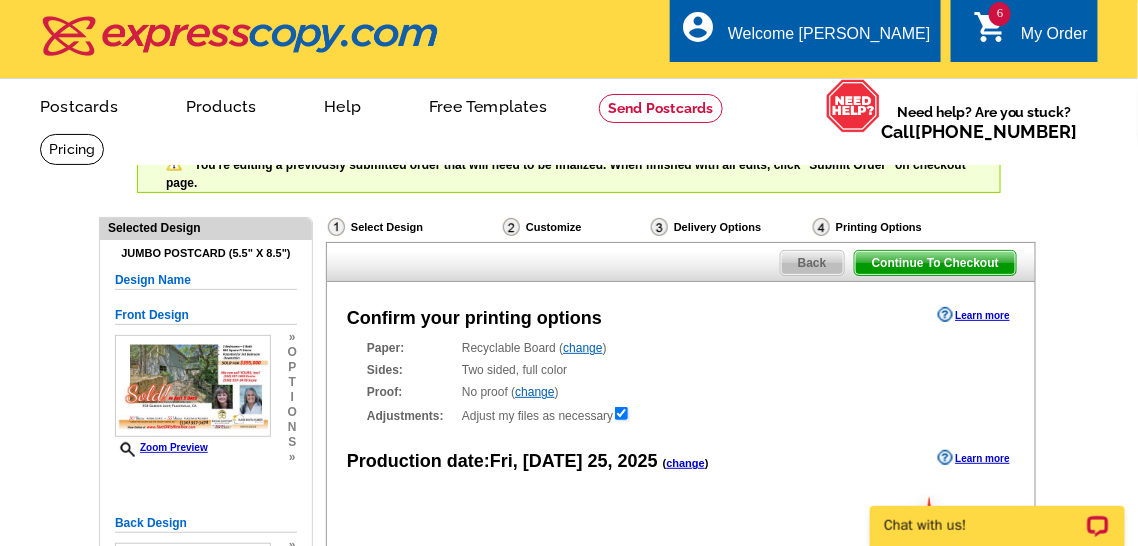 scroll, scrollTop: 0, scrollLeft: 0, axis: both 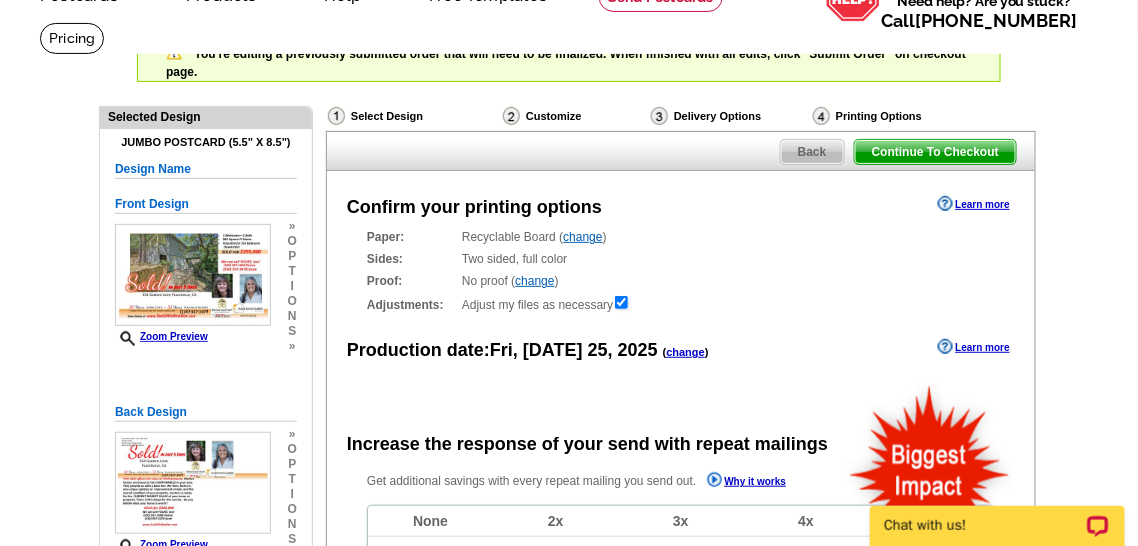 click on "change" at bounding box center [685, 352] 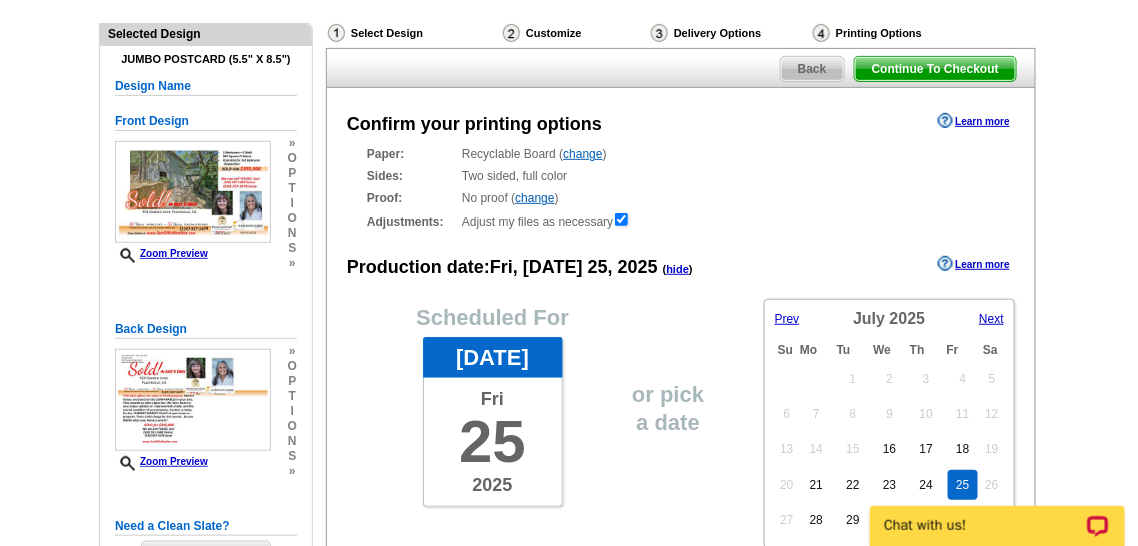 scroll, scrollTop: 333, scrollLeft: 0, axis: vertical 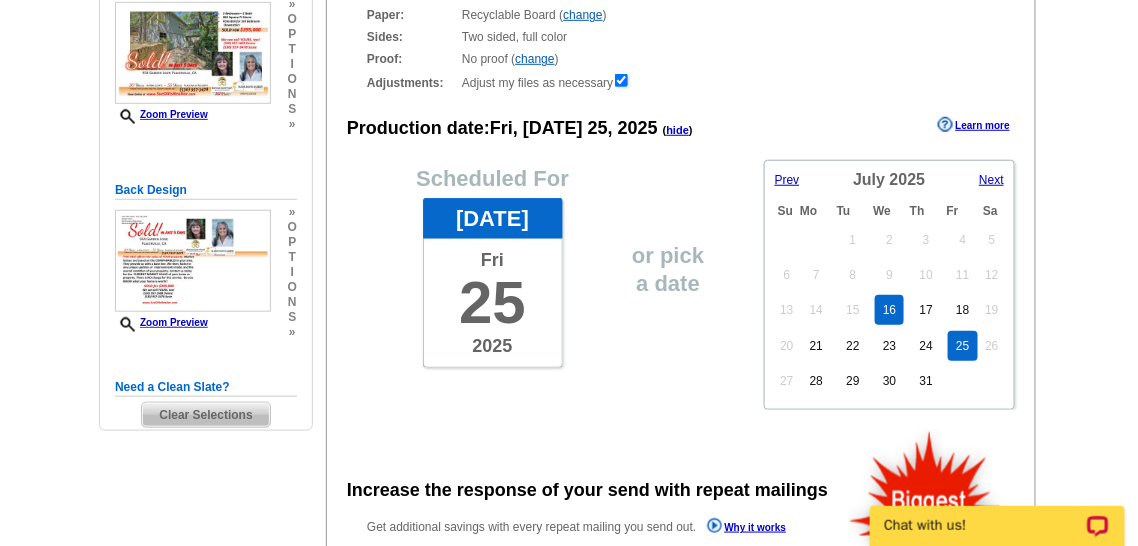 click on "16" at bounding box center (889, 310) 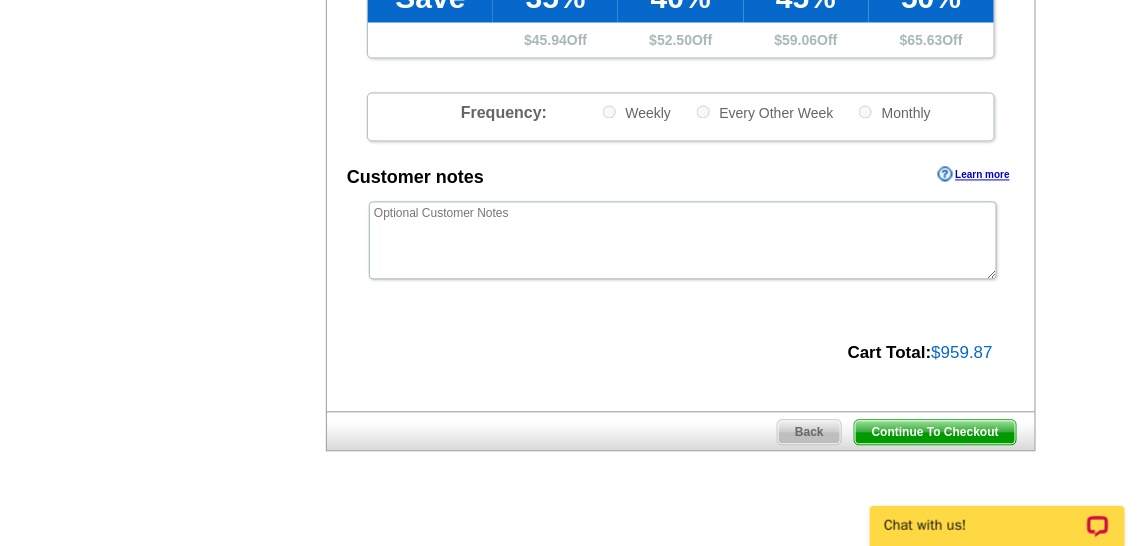 scroll, scrollTop: 1000, scrollLeft: 0, axis: vertical 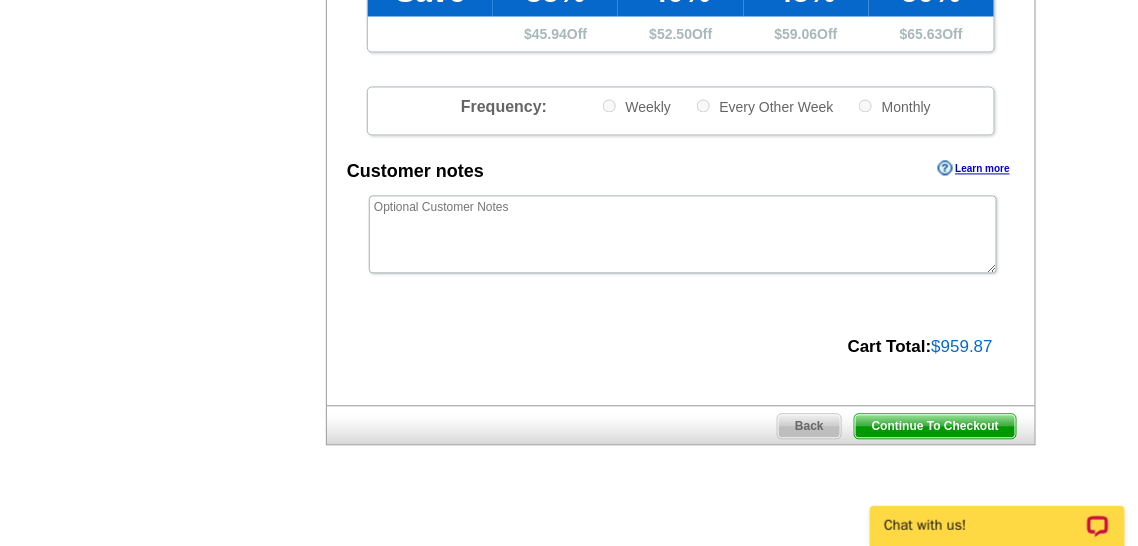 click on "Continue To Checkout" at bounding box center [935, 427] 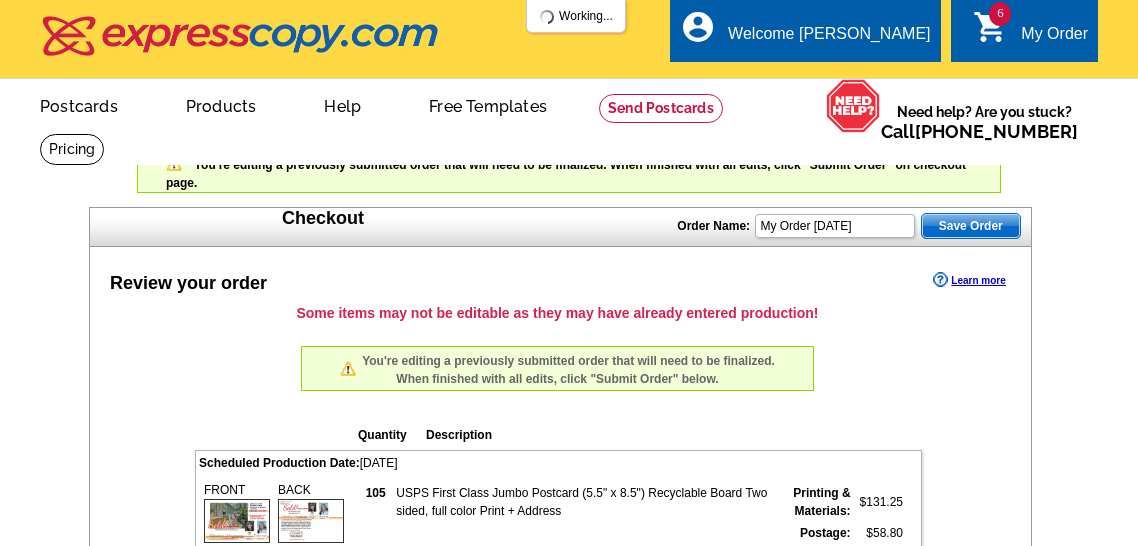 scroll, scrollTop: 0, scrollLeft: 0, axis: both 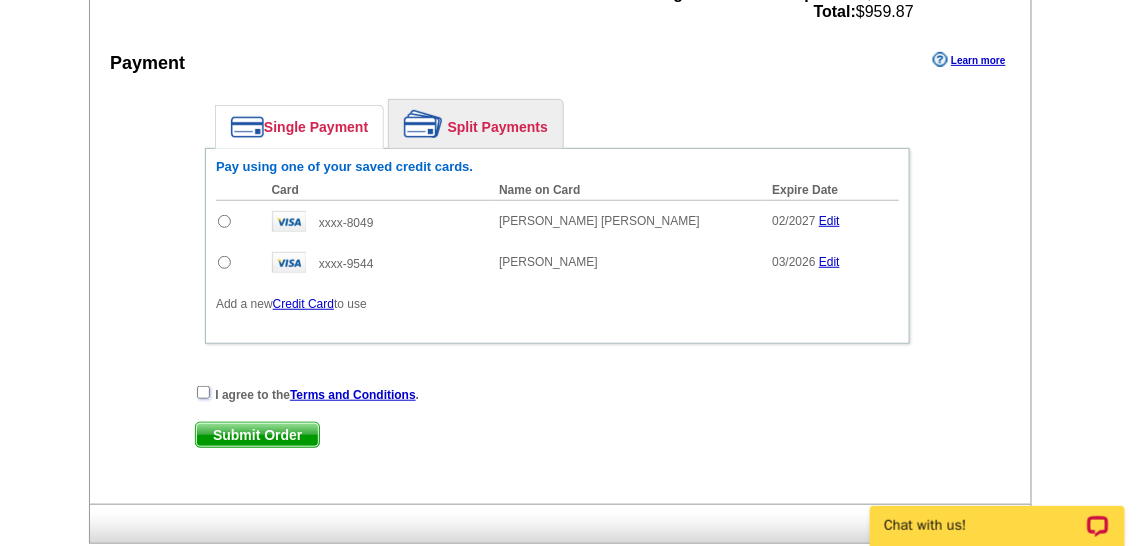 click at bounding box center (203, 392) 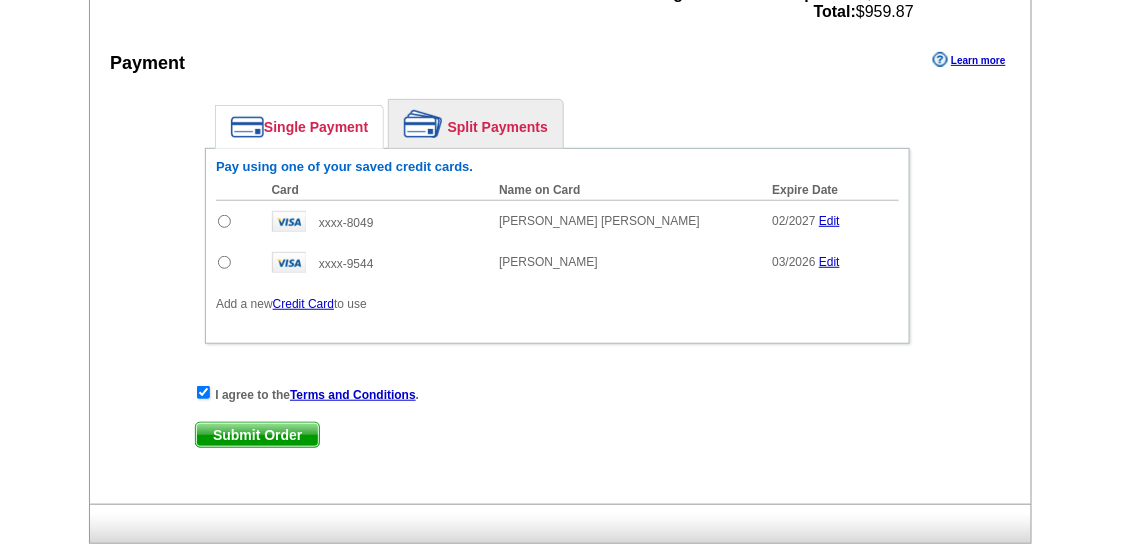 click on "Submit Order" at bounding box center (257, 435) 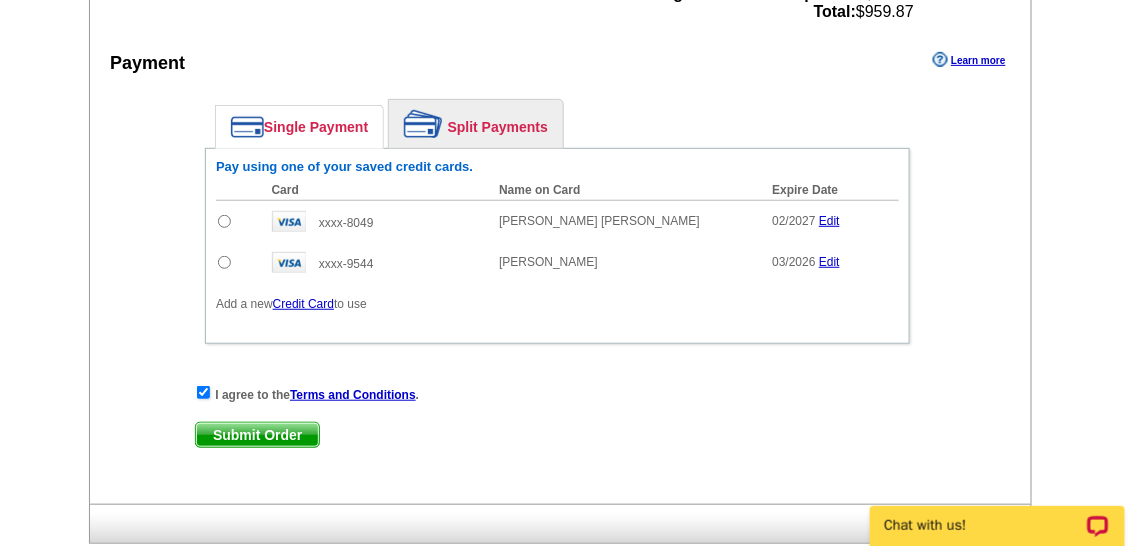 click on "Submit Order" at bounding box center (257, 435) 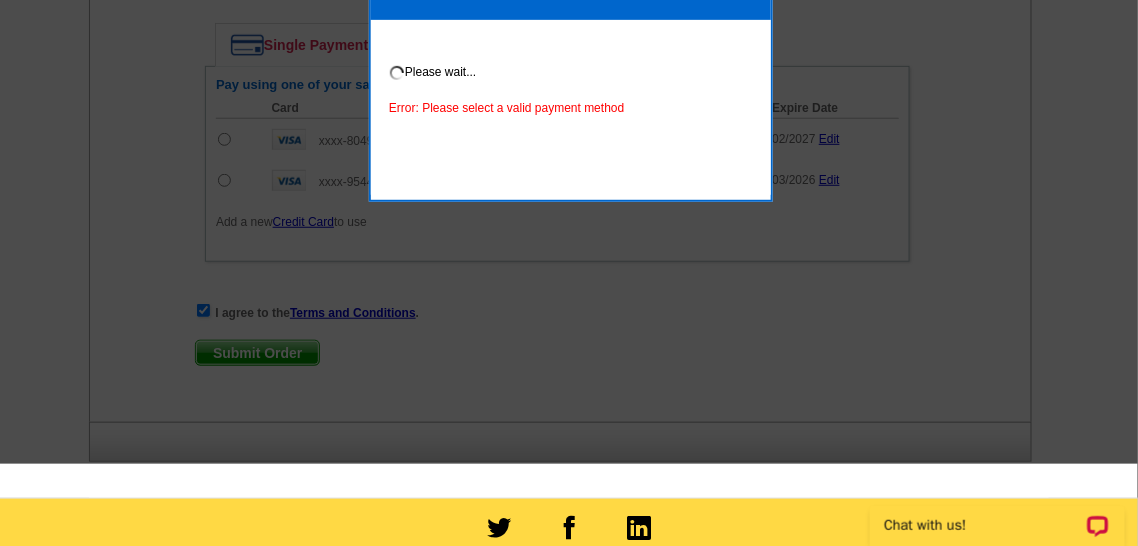 scroll, scrollTop: 2333, scrollLeft: 0, axis: vertical 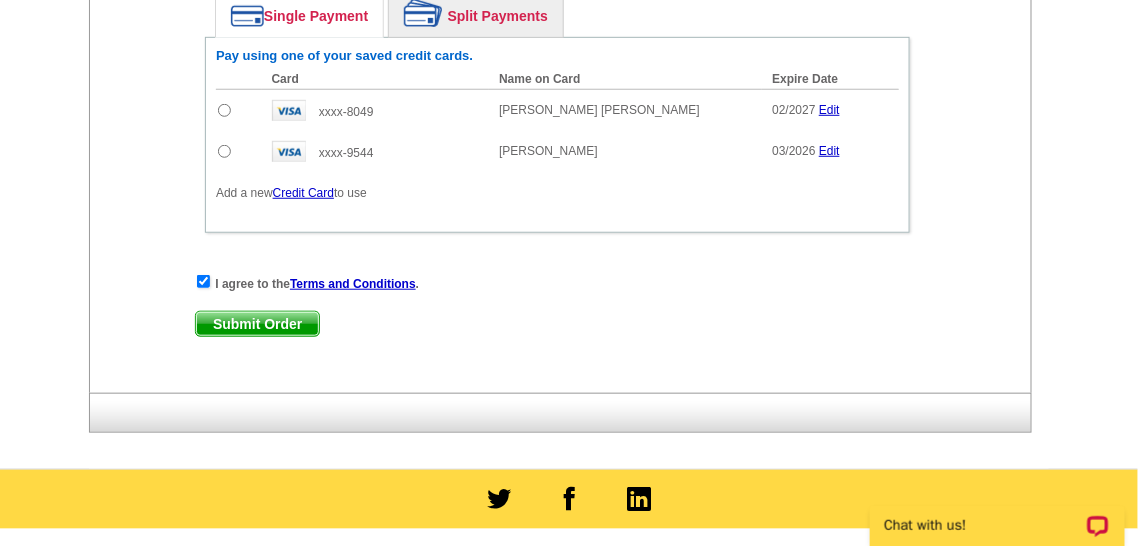 click at bounding box center [224, 110] 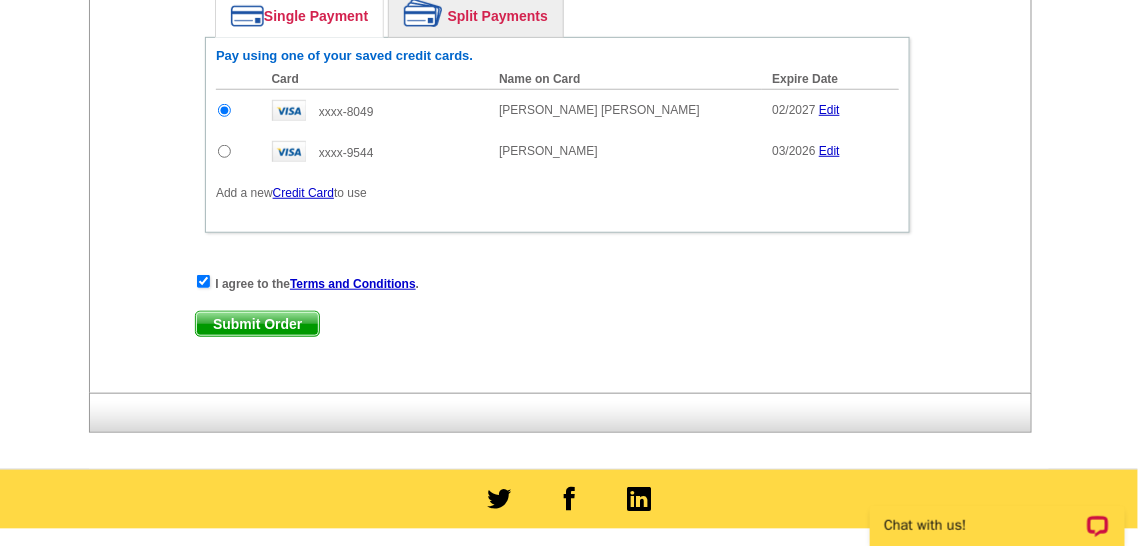 scroll, scrollTop: 0, scrollLeft: 0, axis: both 